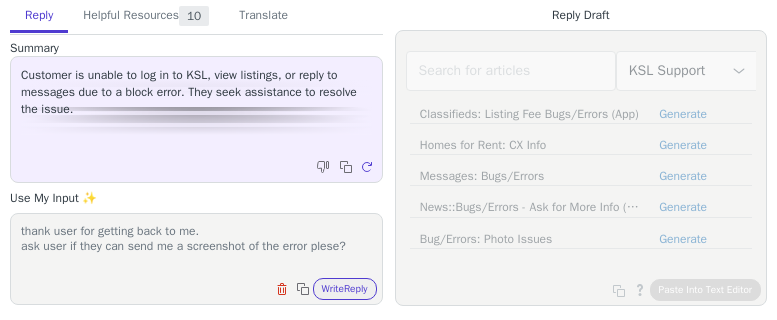 click on "Write  Reply" at bounding box center [345, 289] 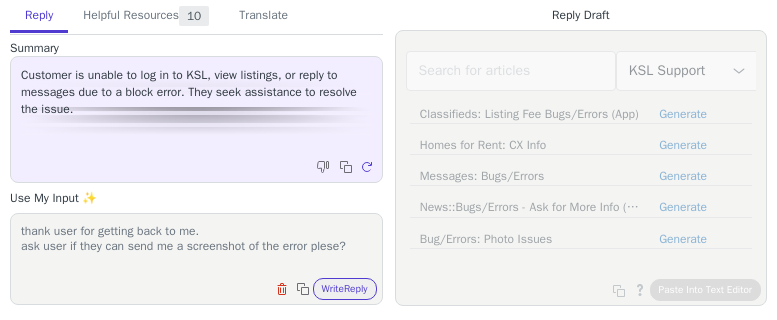 scroll, scrollTop: 0, scrollLeft: 0, axis: both 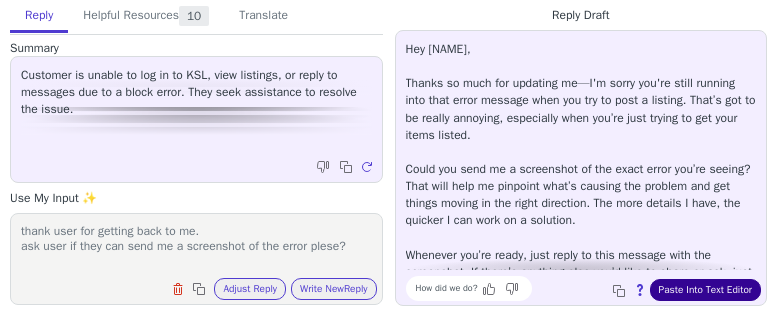 click on "Paste Into Text Editor" at bounding box center [705, 290] 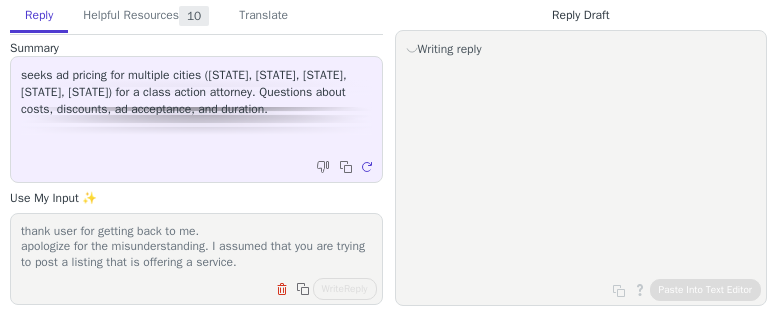scroll, scrollTop: 0, scrollLeft: 0, axis: both 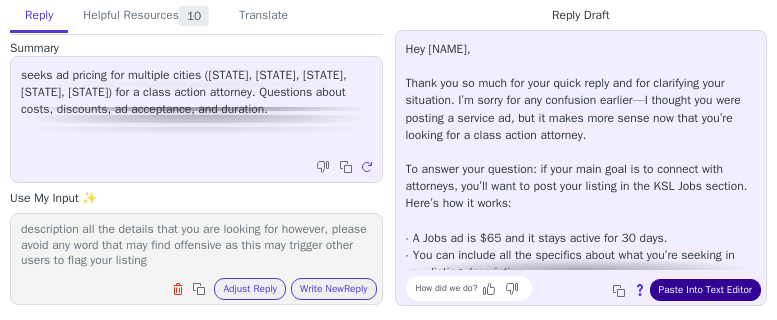 click on "Paste Into Text Editor" at bounding box center (705, 290) 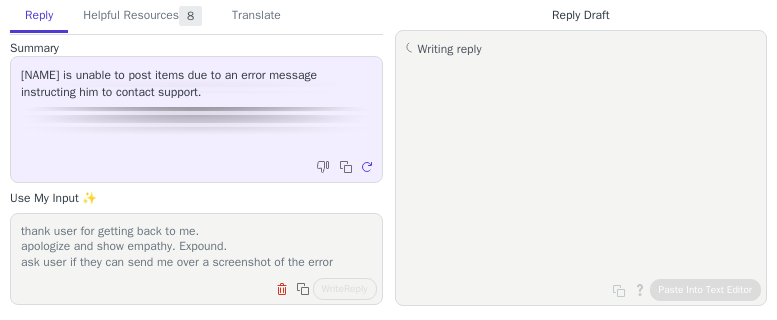 scroll, scrollTop: 0, scrollLeft: 0, axis: both 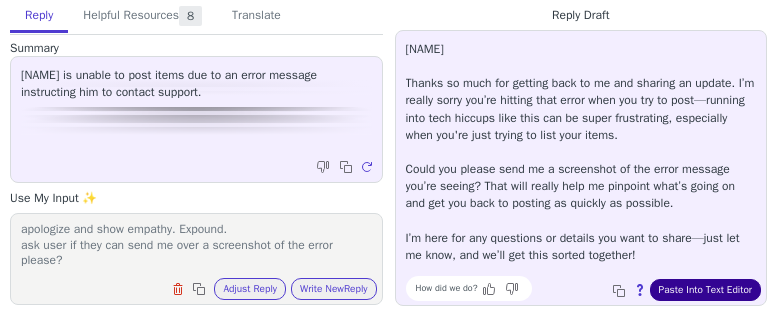 click on "Paste Into Text Editor" at bounding box center [705, 290] 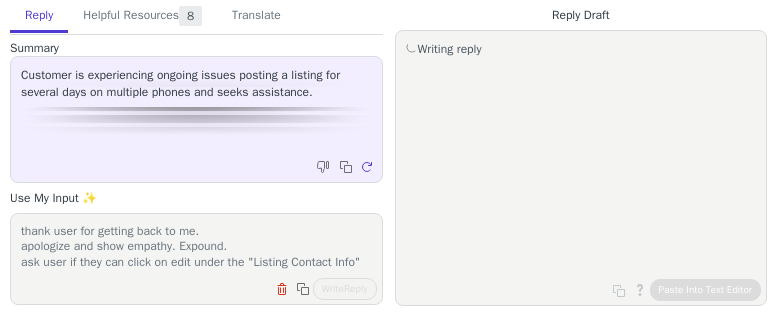 scroll, scrollTop: 0, scrollLeft: 0, axis: both 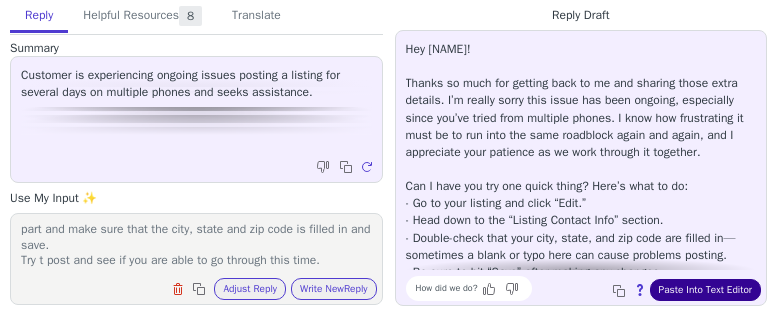 click on "Paste Into Text Editor" at bounding box center [705, 290] 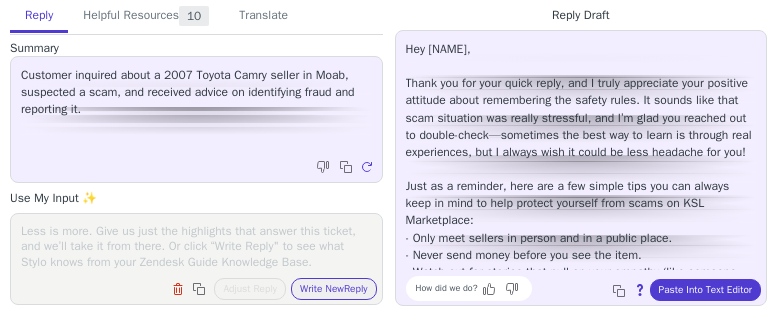 scroll, scrollTop: 0, scrollLeft: 0, axis: both 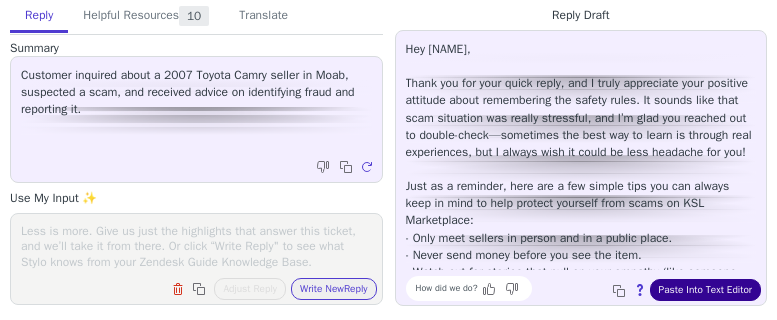 click on "Paste Into Text Editor" at bounding box center [705, 290] 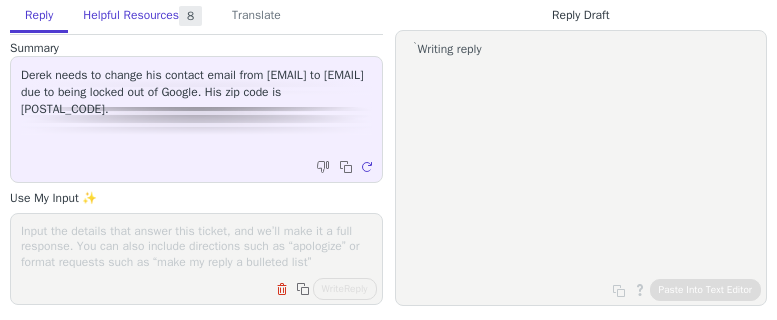 scroll, scrollTop: 0, scrollLeft: 0, axis: both 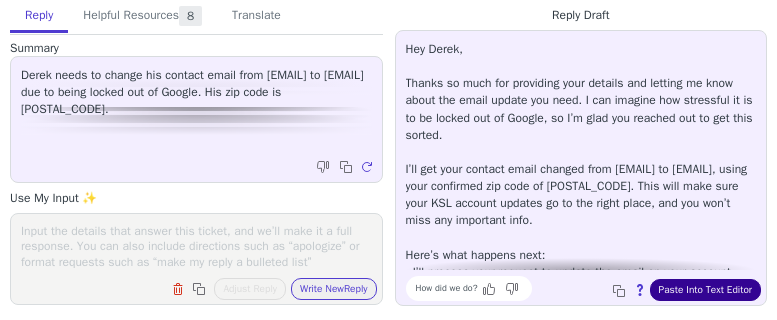 click on "Paste Into Text Editor" at bounding box center (705, 290) 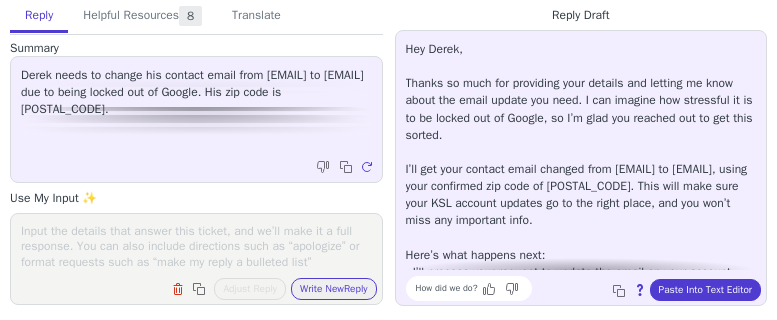 click at bounding box center (196, 246) 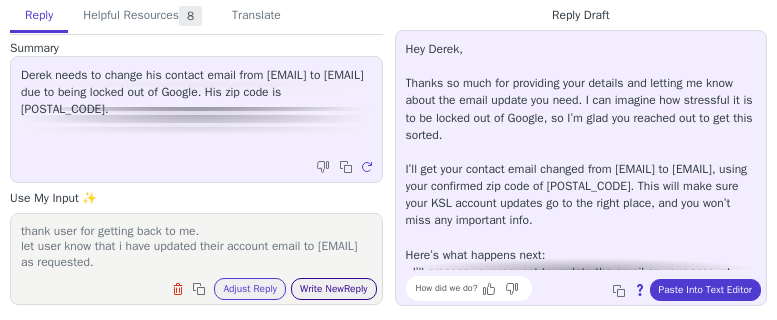 scroll, scrollTop: 1, scrollLeft: 0, axis: vertical 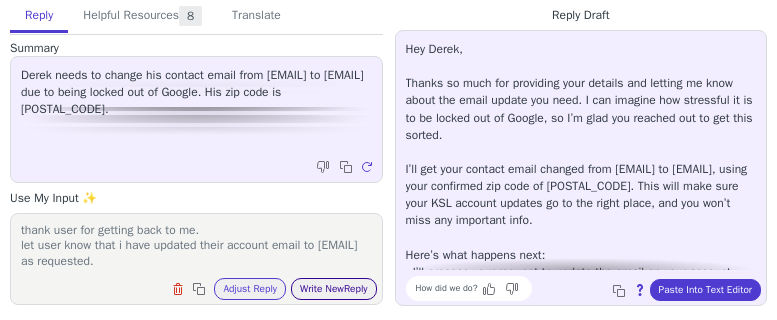 type on "thank user for getting back to me.
let user know that i have updated their account email to derekshields7@outlook.com as requested." 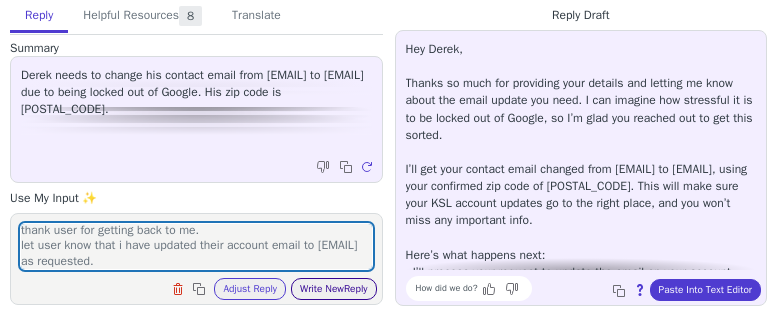 click on "Write New  Reply" at bounding box center (334, 289) 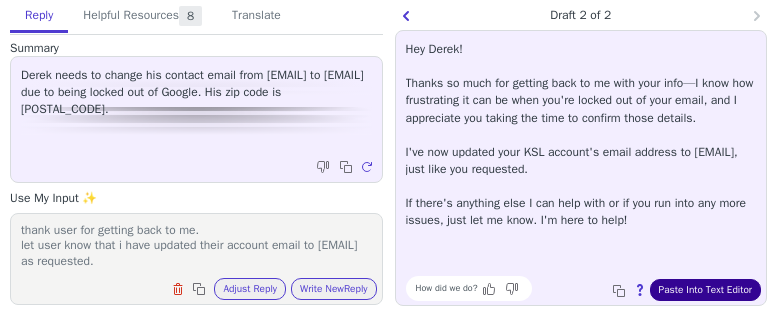 click on "Paste Into Text Editor" at bounding box center [705, 290] 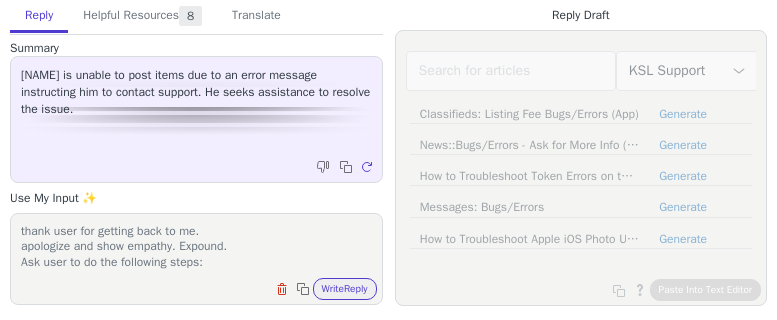 scroll, scrollTop: 0, scrollLeft: 0, axis: both 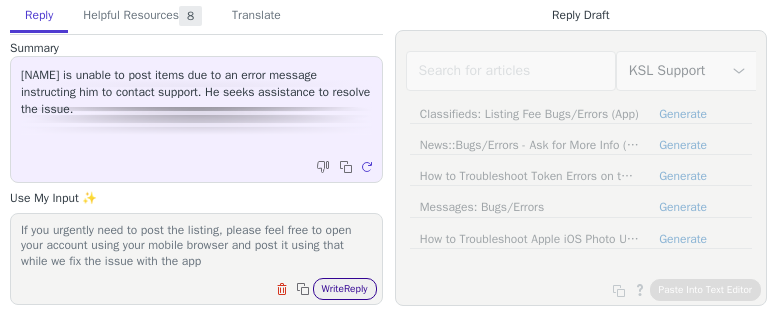 click on "Write  Reply" at bounding box center [345, 289] 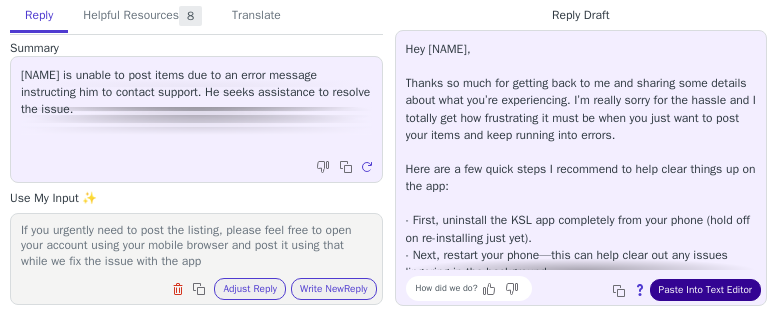 click on "Paste Into Text Editor" at bounding box center (705, 290) 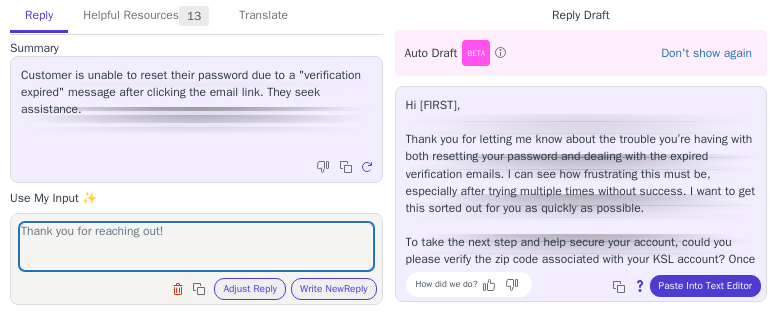 scroll, scrollTop: 0, scrollLeft: 0, axis: both 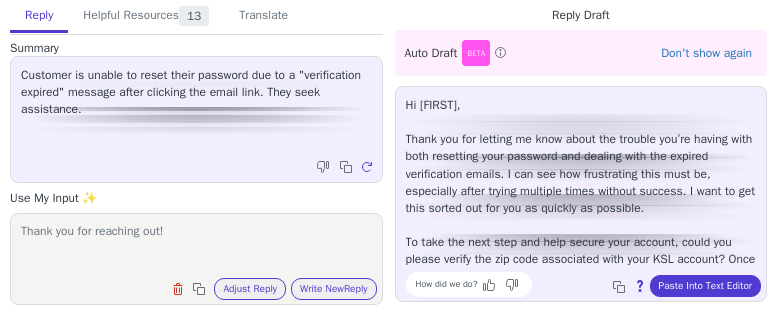 click on "Thank you for reaching out!" at bounding box center (196, 246) 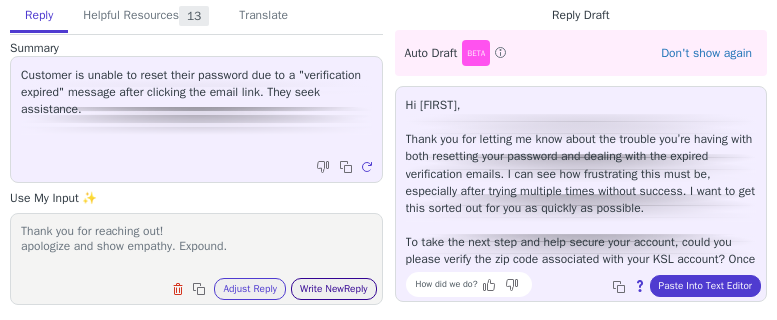type on "Thank you for reaching out!
apologize and show empathy. Expound." 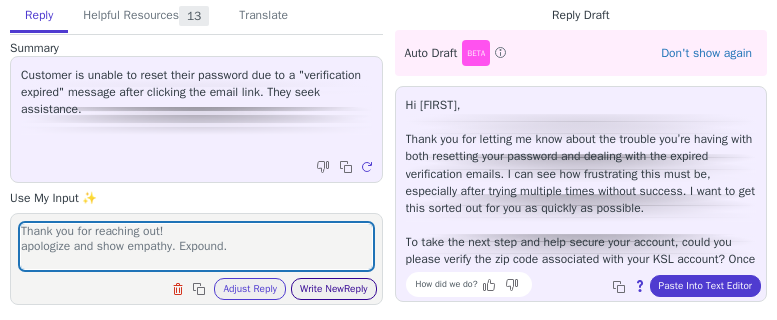 click on "Write New  Reply" at bounding box center [334, 289] 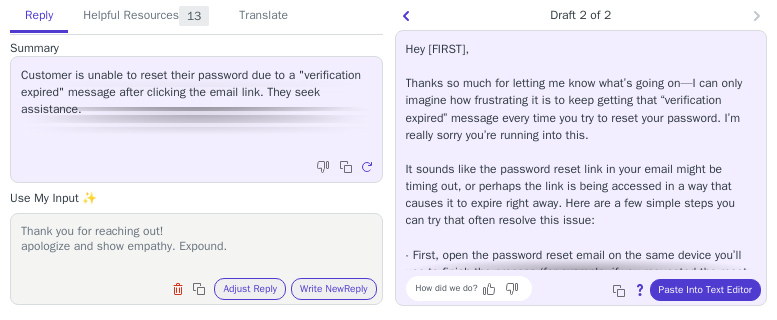 click on "Hey Matthew, Thanks so much for letting me know what’s going on—I can only imagine how frustrating it is to keep getting that “verification expired” message every time you try to reset your password. I’m really sorry you’re running into this. It sounds like the password reset link in your email might be timing out, or perhaps the link is being accessed in a way that causes it to expire right away. Here are a few simple steps you can try that often resolve this issue: - First, open the password reset email on the same device you’ll use to finish the process (for example, if you requested the reset on your phone, use your phone to tap the link). - Make sure you tap the link as soon as you receive the reset email—sometimes links can expire quickly for security reasons. - If possible, copy the reset link and paste it directly into your browser instead of clicking it. - Double-check that you’re not trying to use an older link (only the most recent email you’ve received will work)." at bounding box center [581, 298] 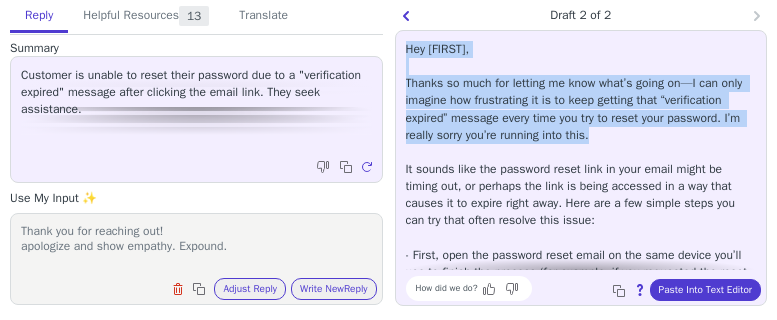drag, startPoint x: 407, startPoint y: 51, endPoint x: 703, endPoint y: 130, distance: 306.3609 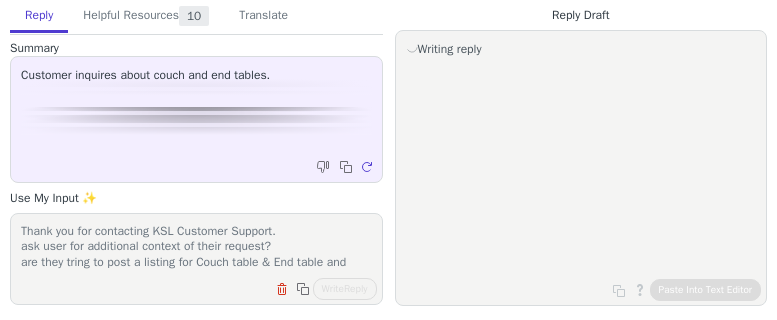 scroll, scrollTop: 0, scrollLeft: 0, axis: both 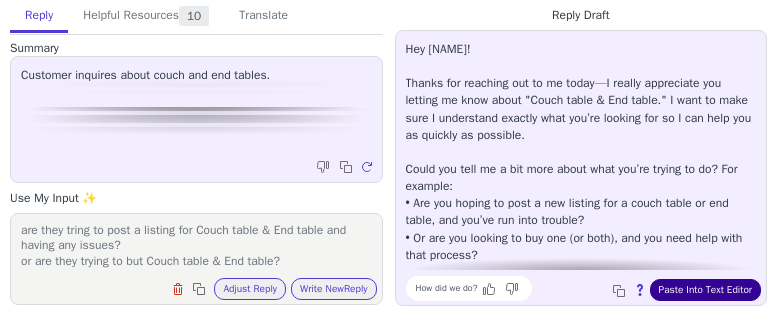 click on "Paste Into Text Editor" at bounding box center (705, 290) 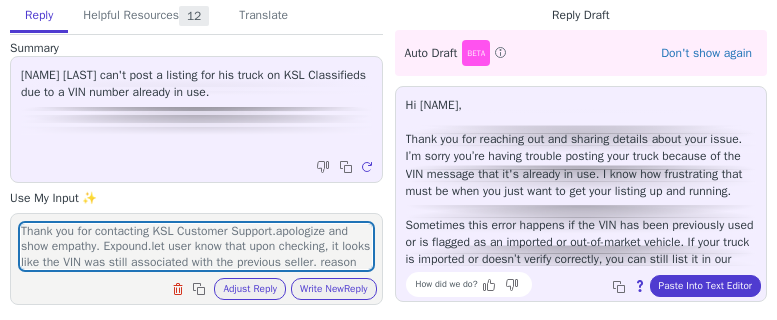 scroll, scrollTop: 0, scrollLeft: 0, axis: both 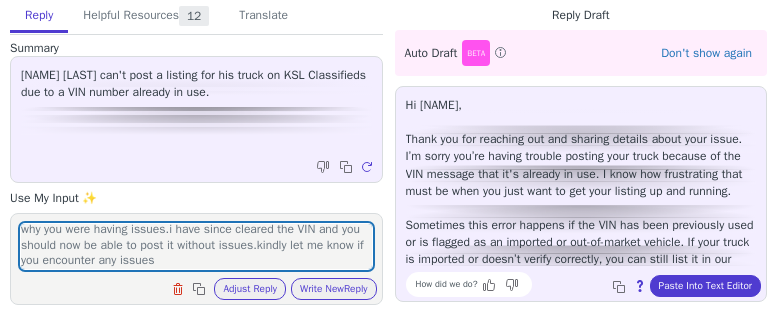 click on "Write New  Reply" at bounding box center [334, 289] 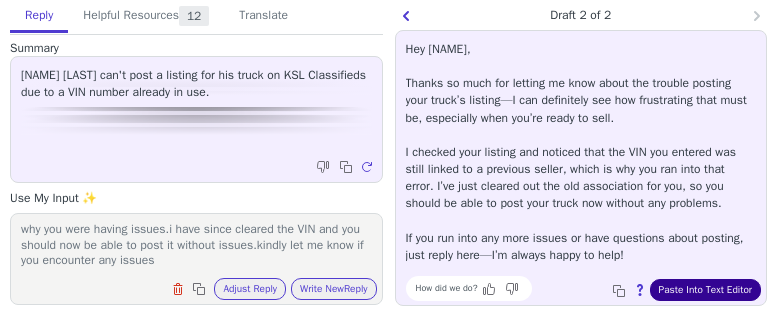 click on "Paste Into Text Editor" at bounding box center [705, 290] 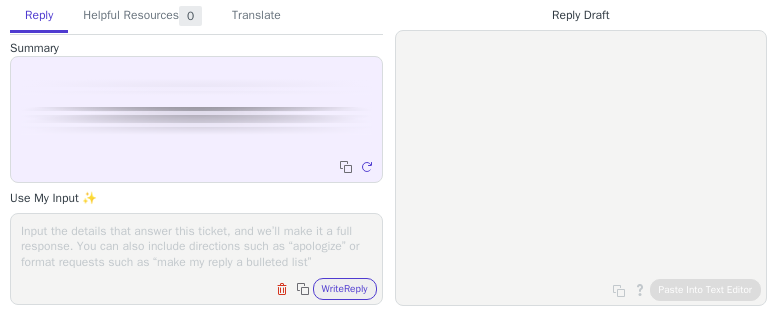 scroll, scrollTop: 0, scrollLeft: 0, axis: both 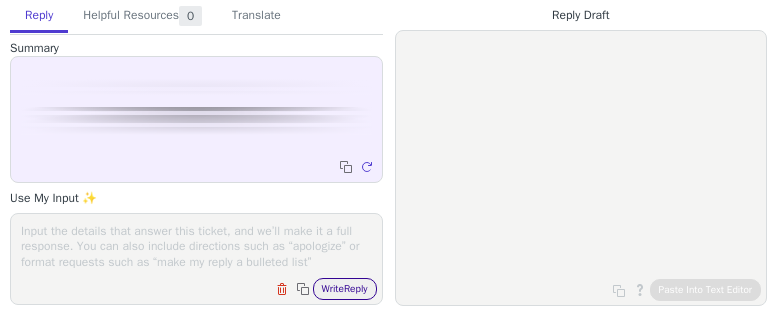 click on "Write  Reply" at bounding box center [345, 289] 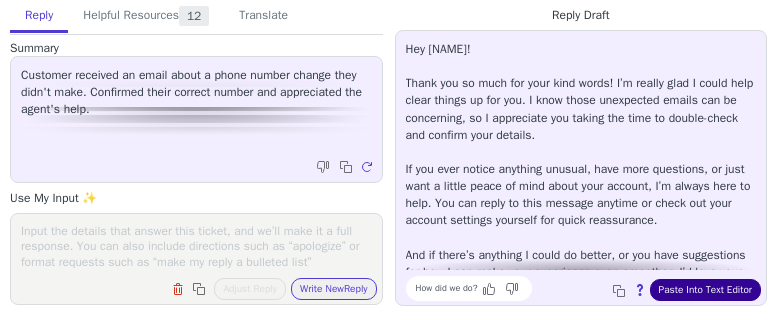 click on "Paste Into Text Editor" at bounding box center (705, 290) 